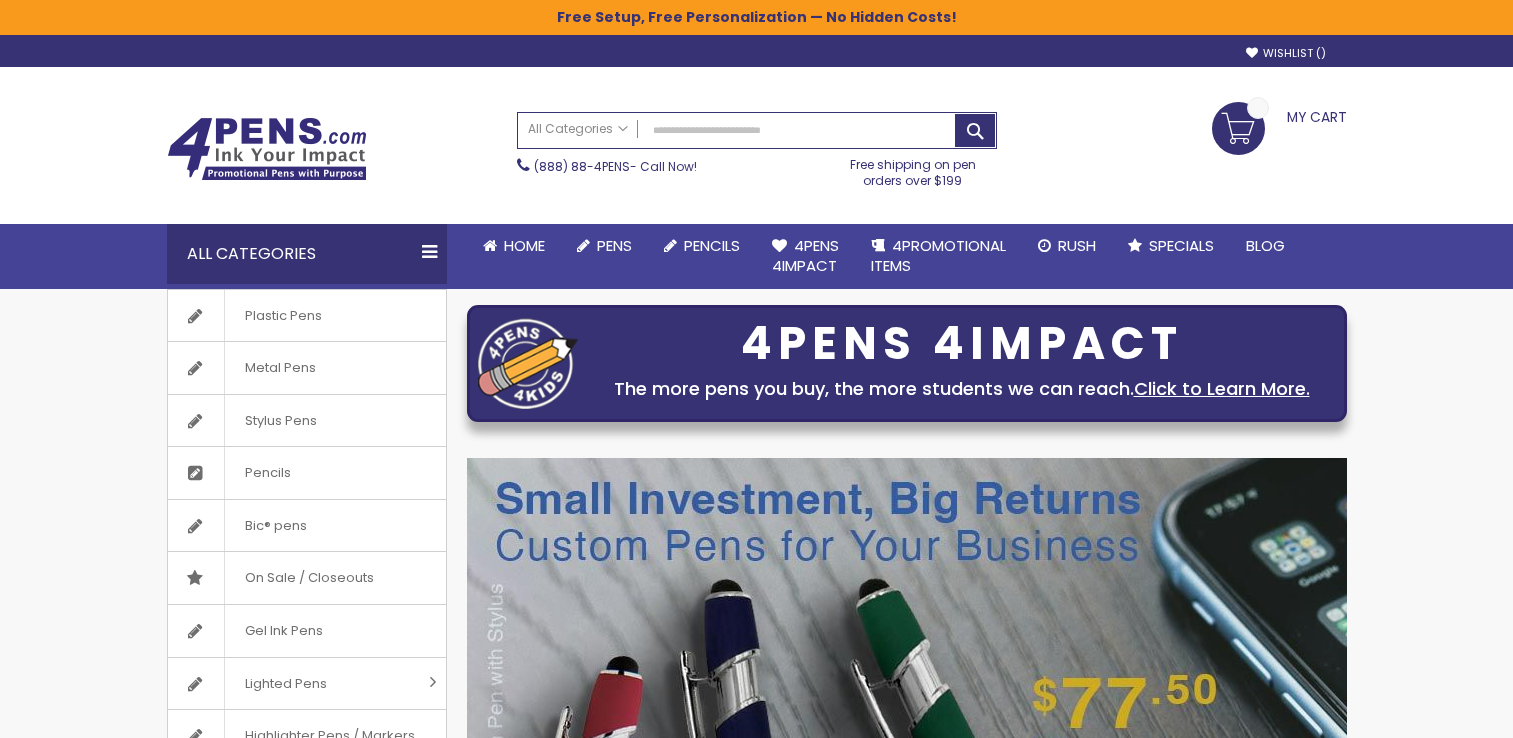 scroll, scrollTop: 0, scrollLeft: 0, axis: both 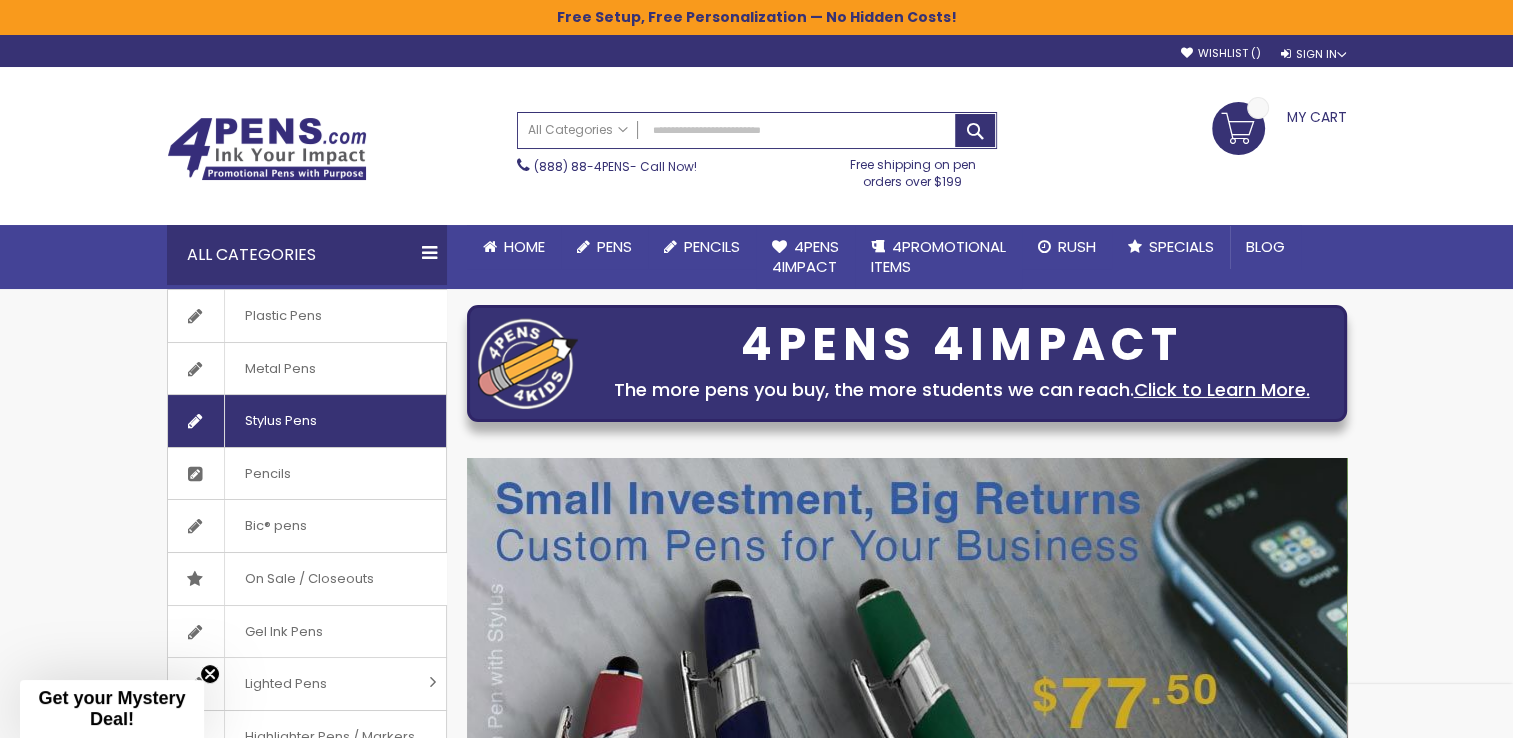 click on "Stylus Pens" at bounding box center [280, 421] 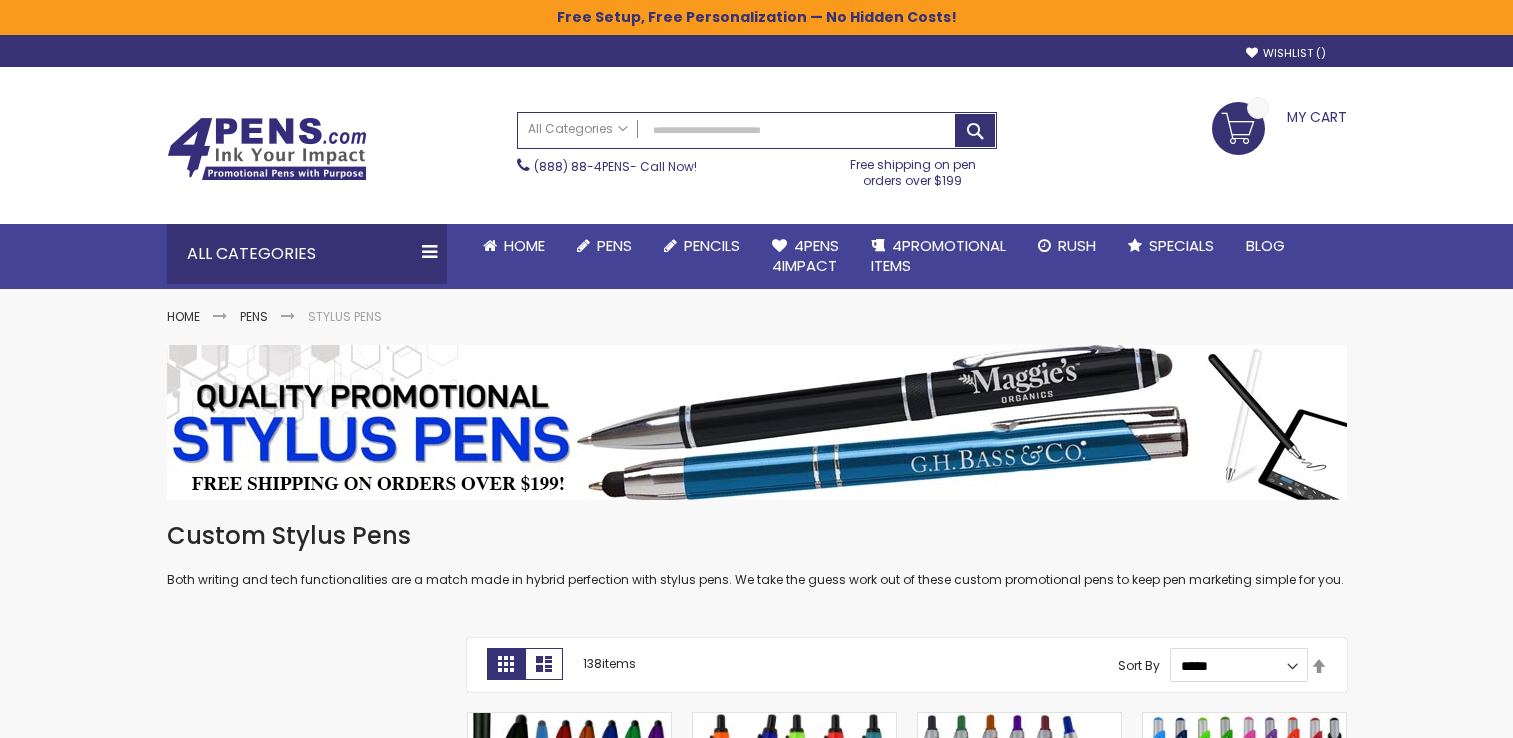 scroll, scrollTop: 0, scrollLeft: 0, axis: both 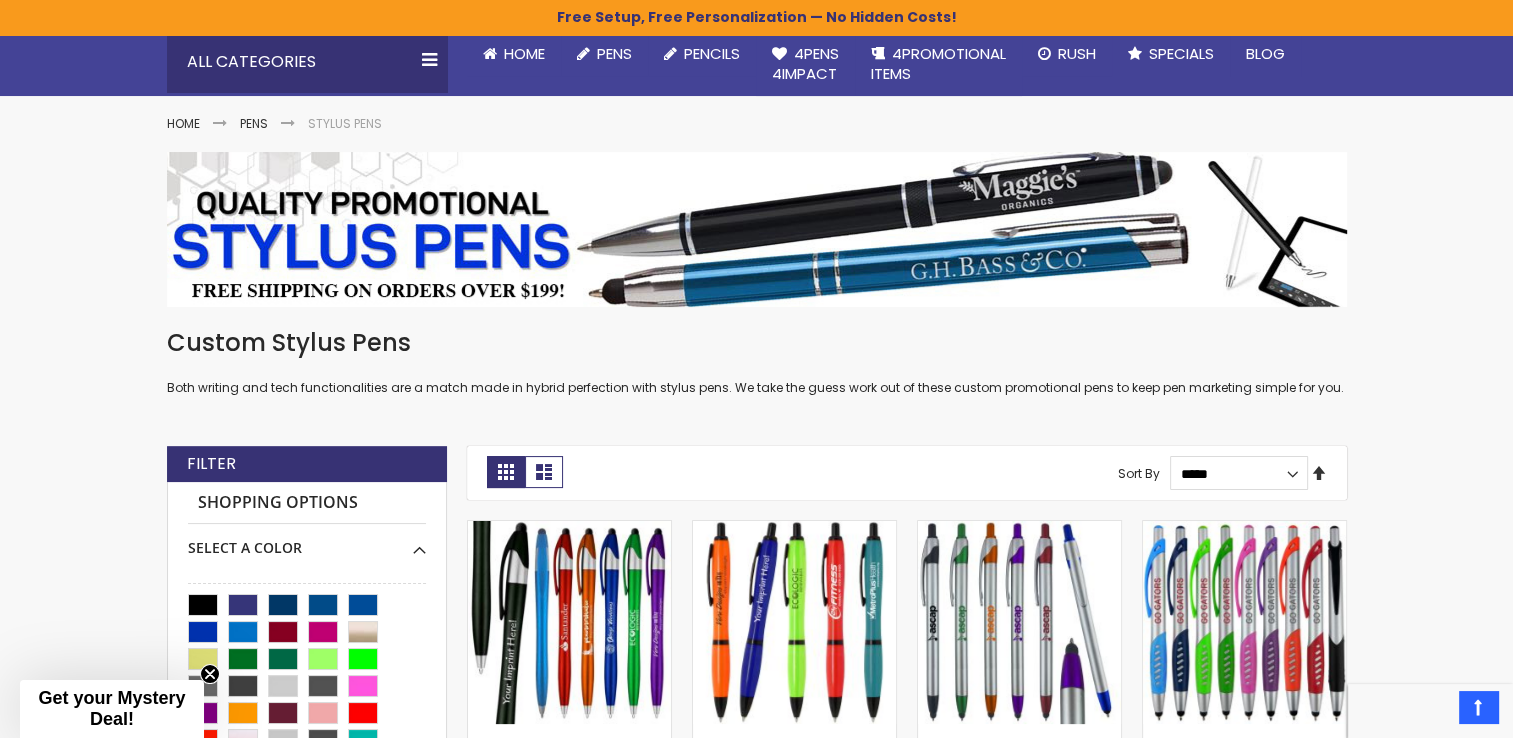 click on "Set Descending Direction" at bounding box center (1319, 474) 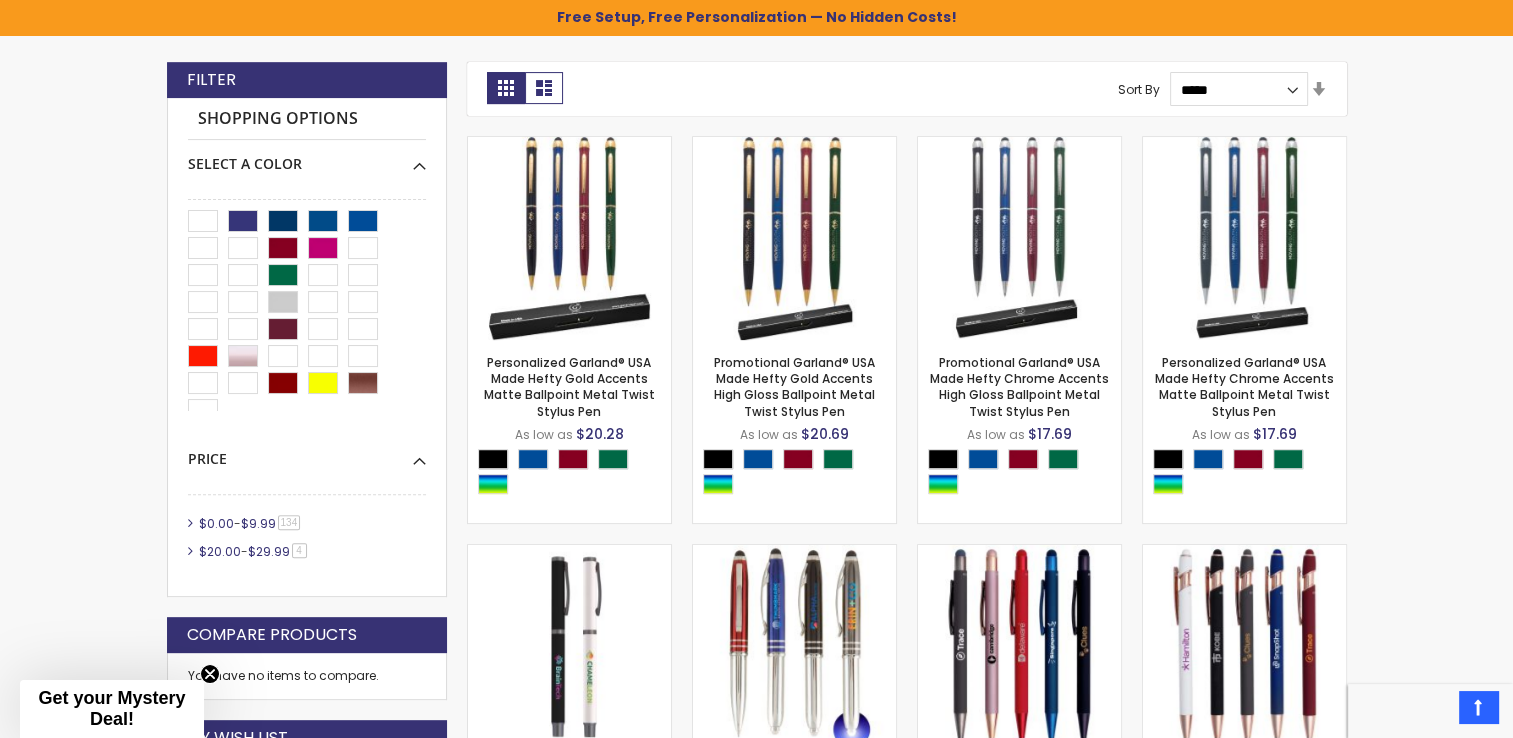 scroll, scrollTop: 0, scrollLeft: 0, axis: both 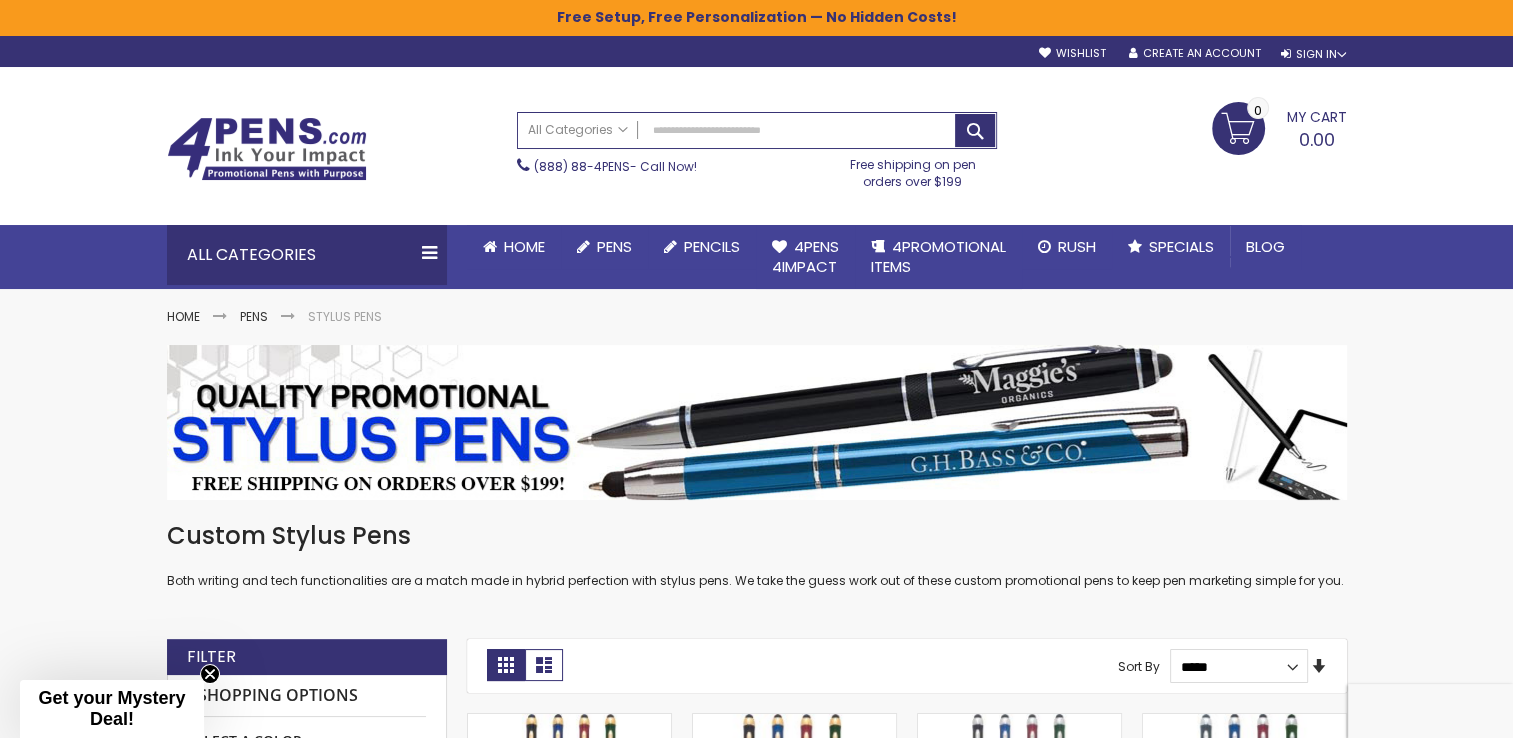 click on "Set Ascending Direction" at bounding box center (1319, 667) 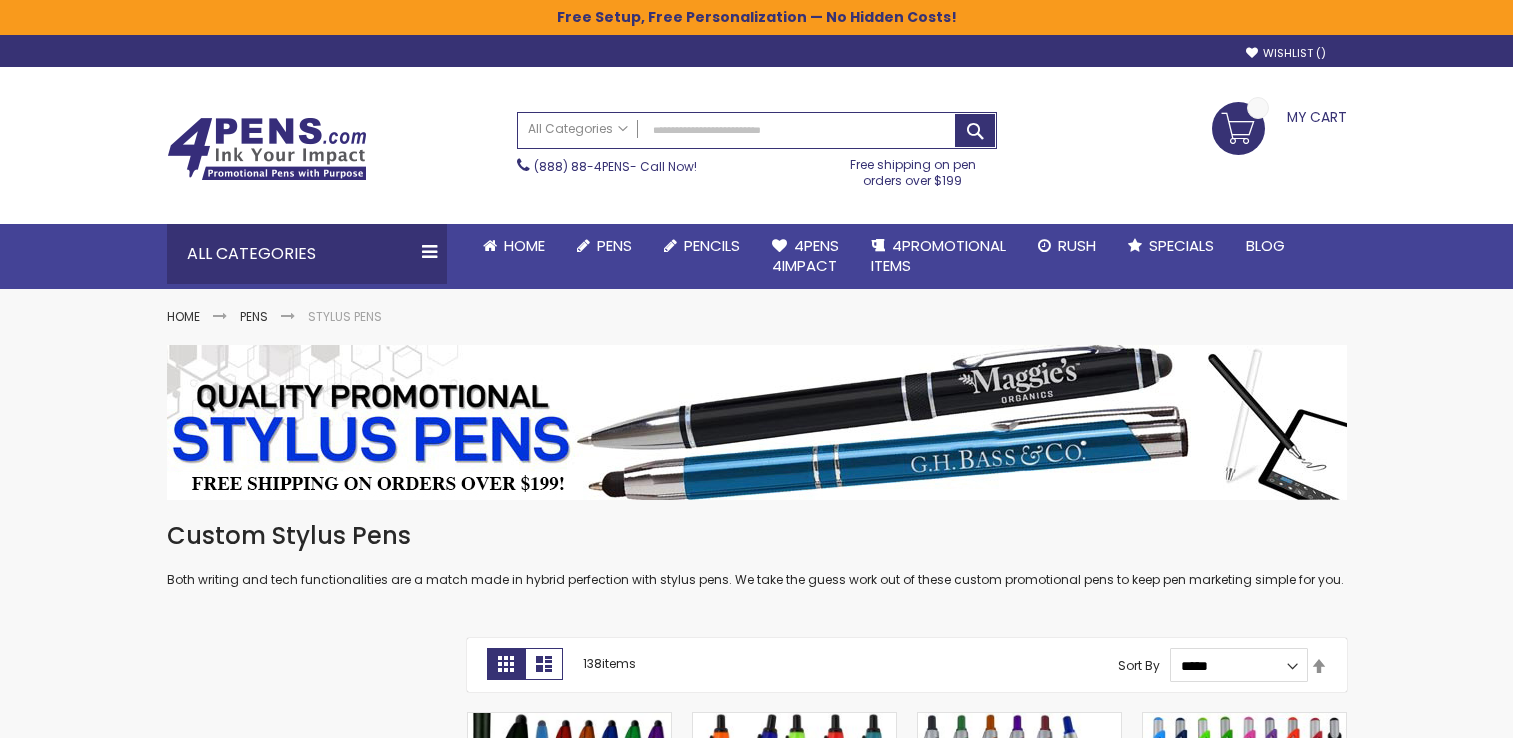 scroll, scrollTop: 0, scrollLeft: 0, axis: both 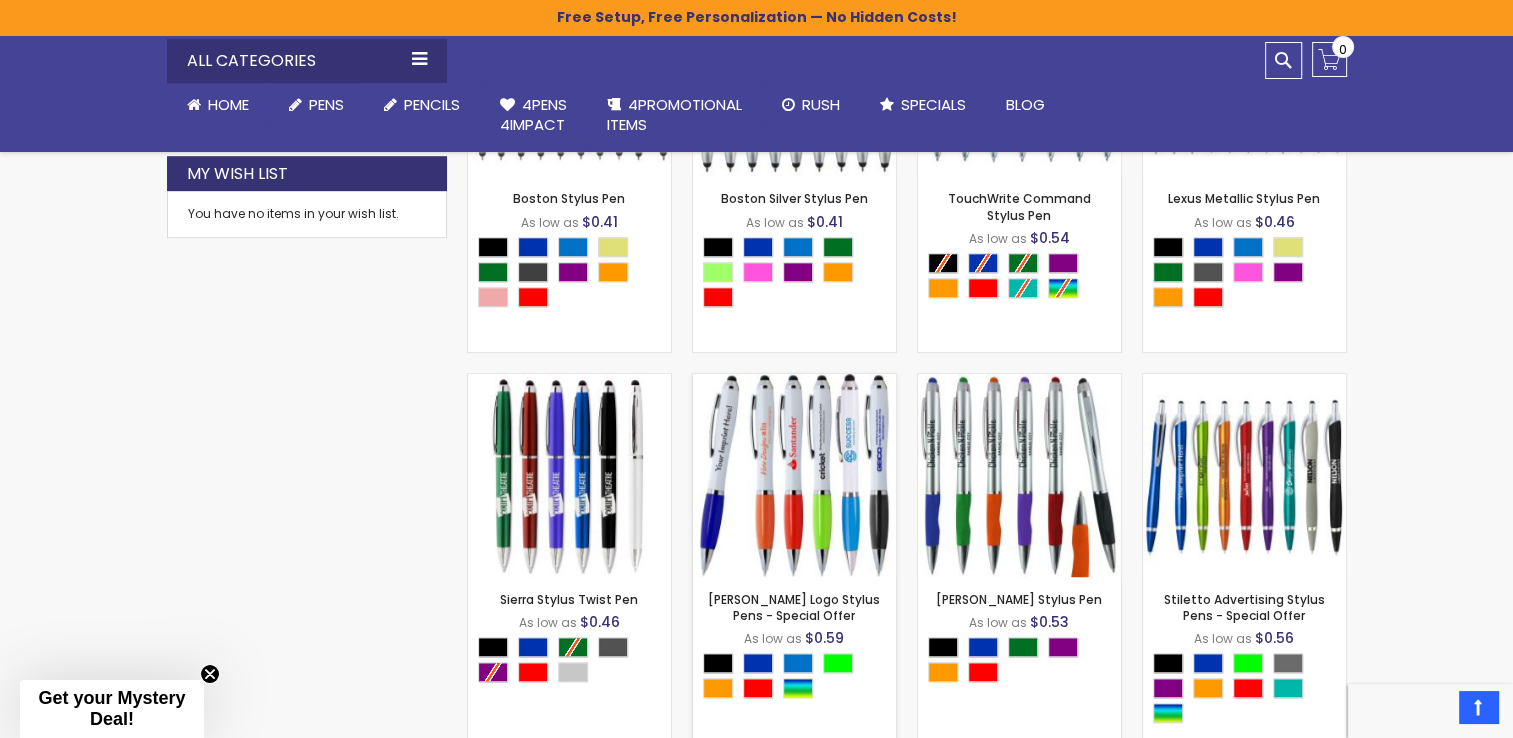 click at bounding box center (794, 475) 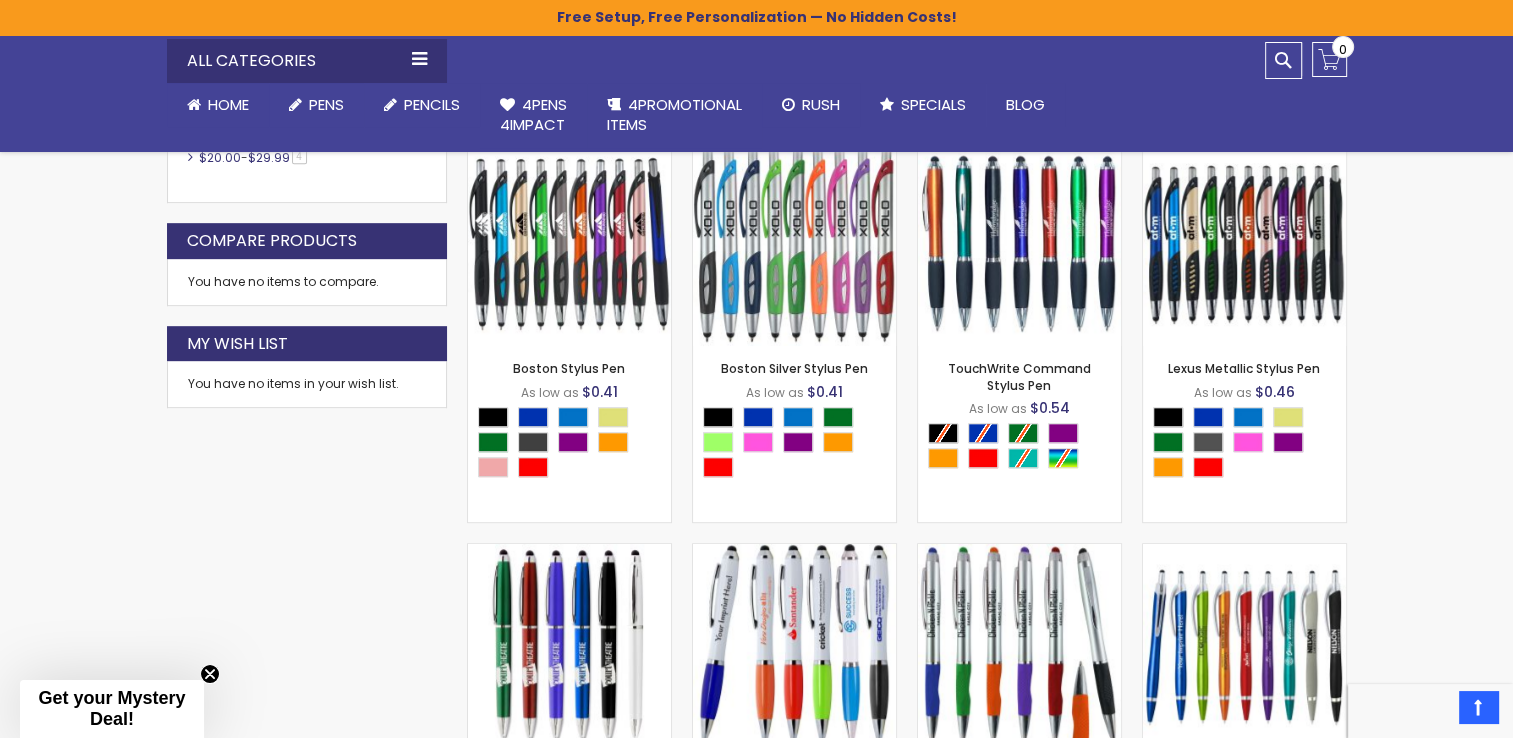 scroll, scrollTop: 940, scrollLeft: 0, axis: vertical 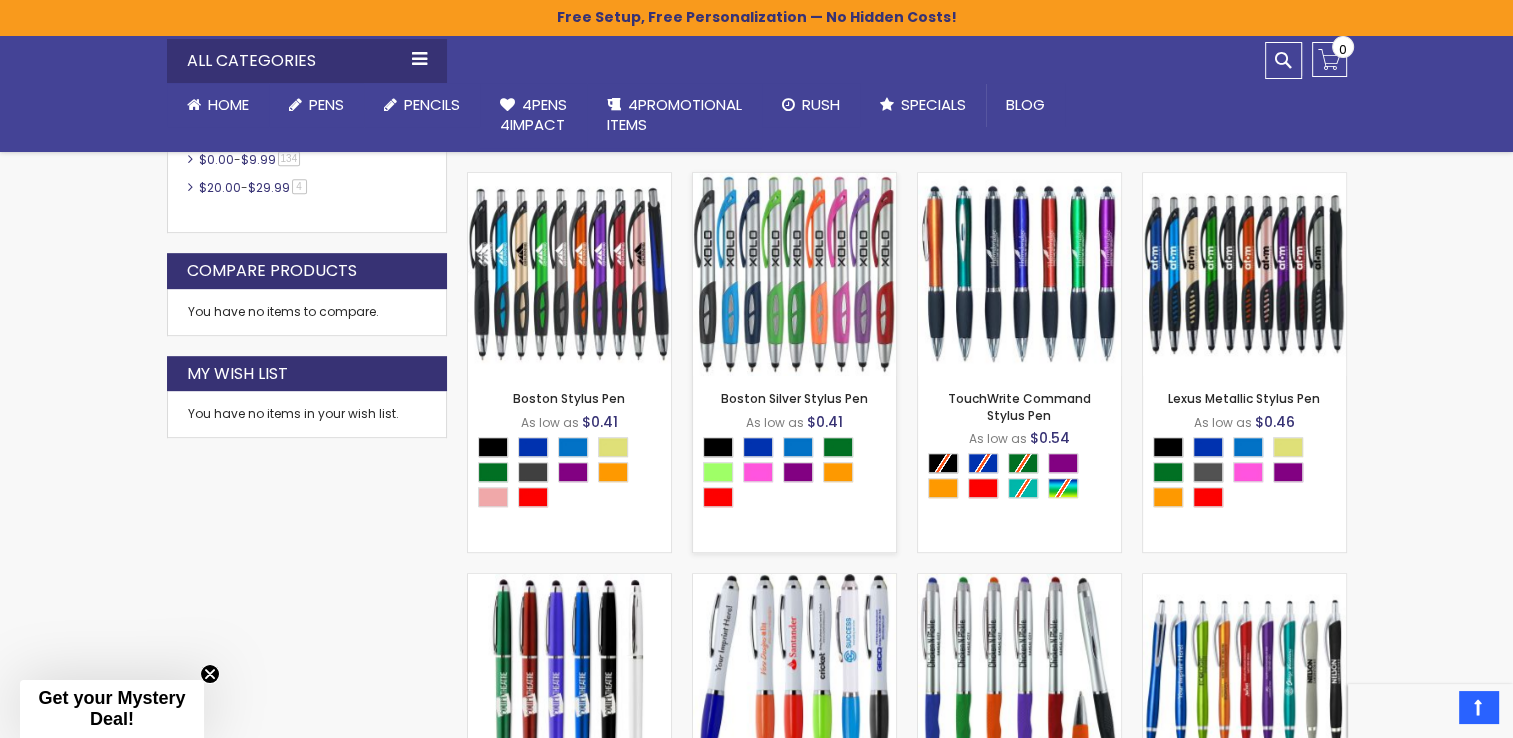 click at bounding box center (794, 274) 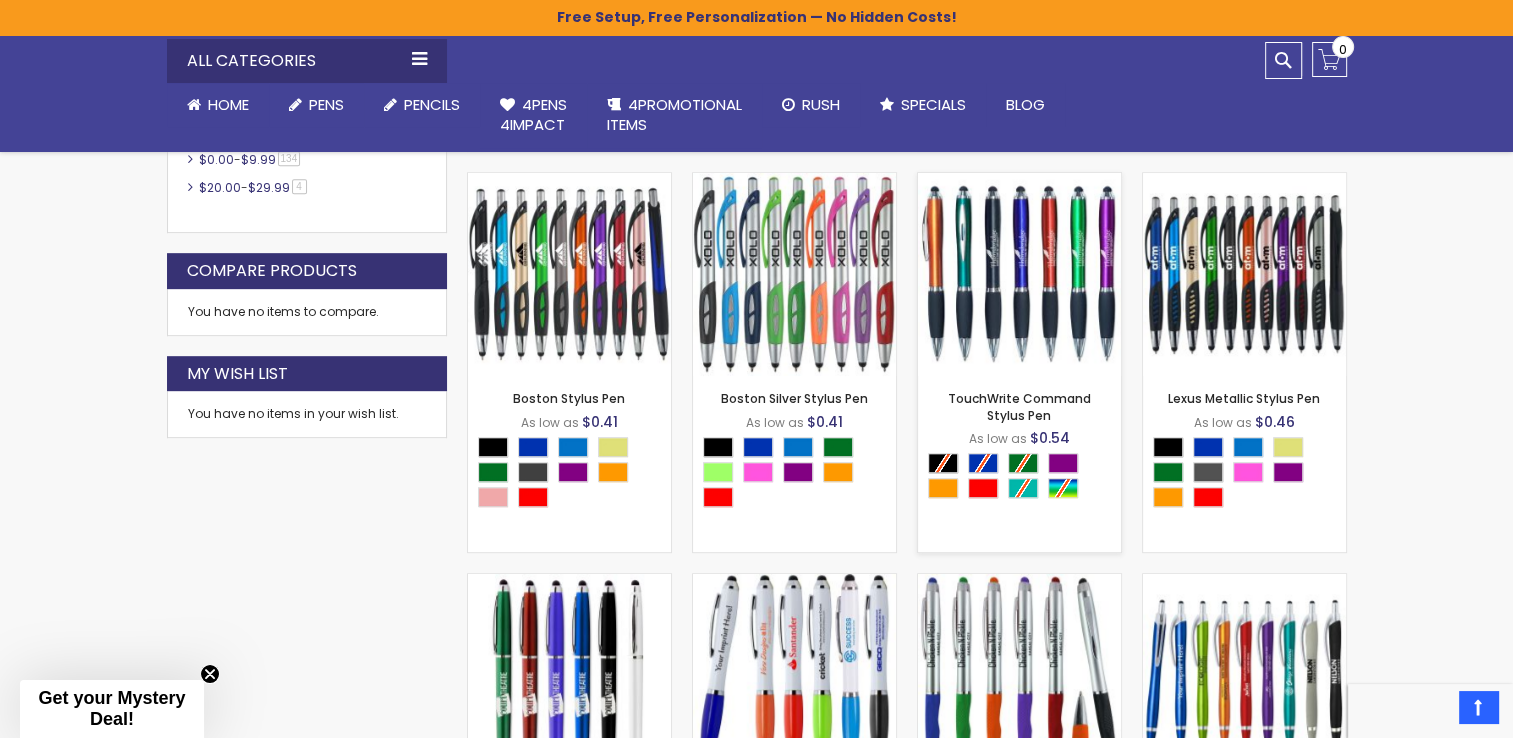 click at bounding box center (1019, 274) 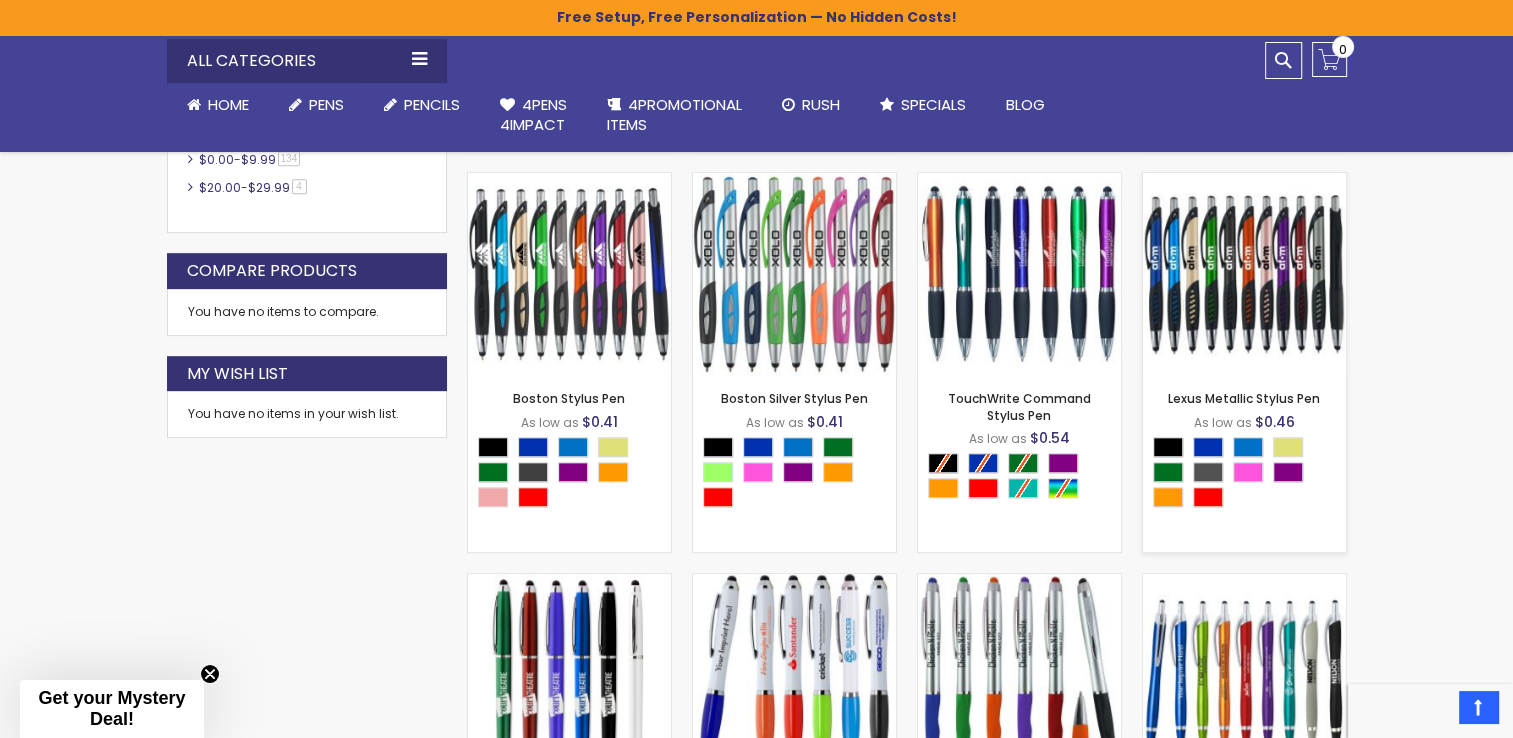 click on "-
***
+
Add to Cart" at bounding box center (1244, 343) 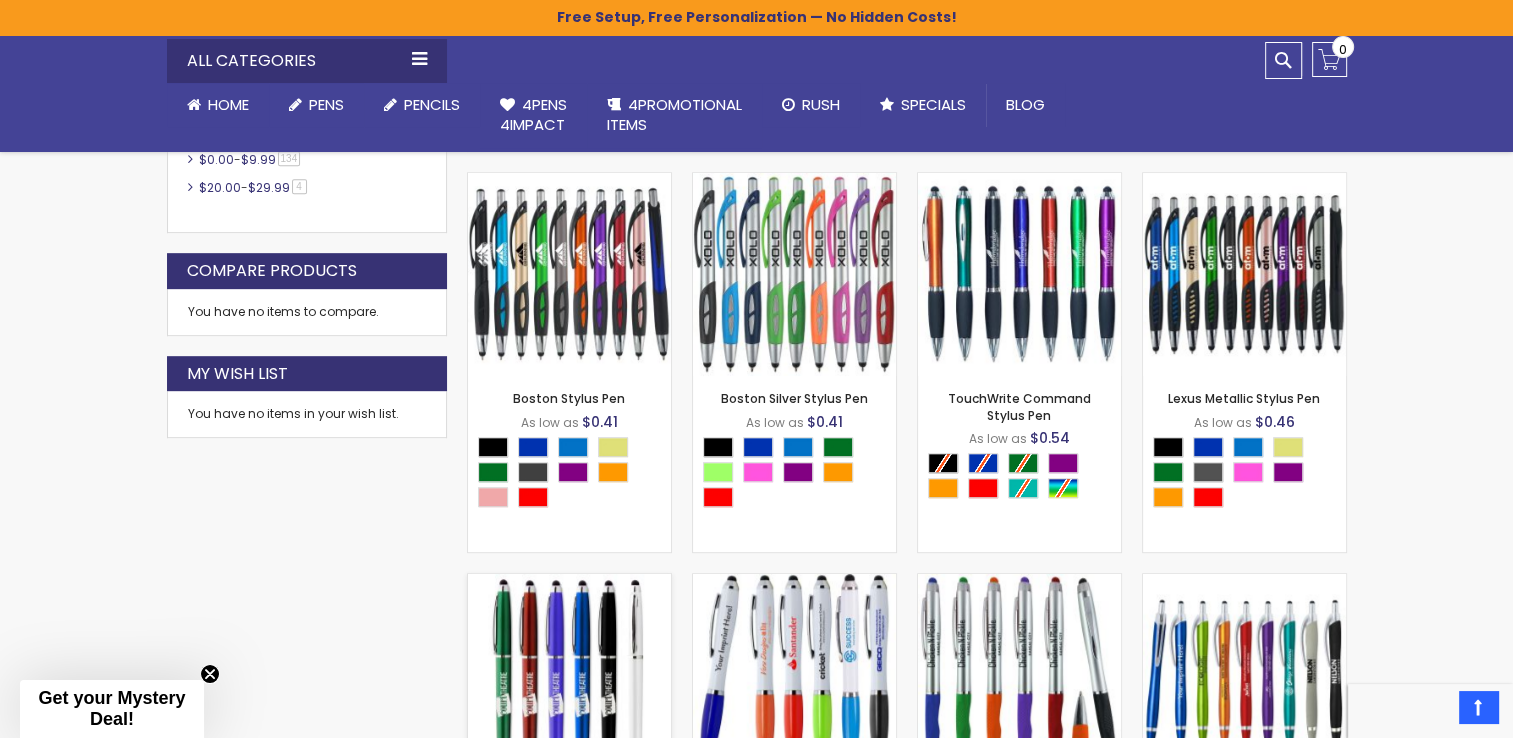 click at bounding box center (569, 675) 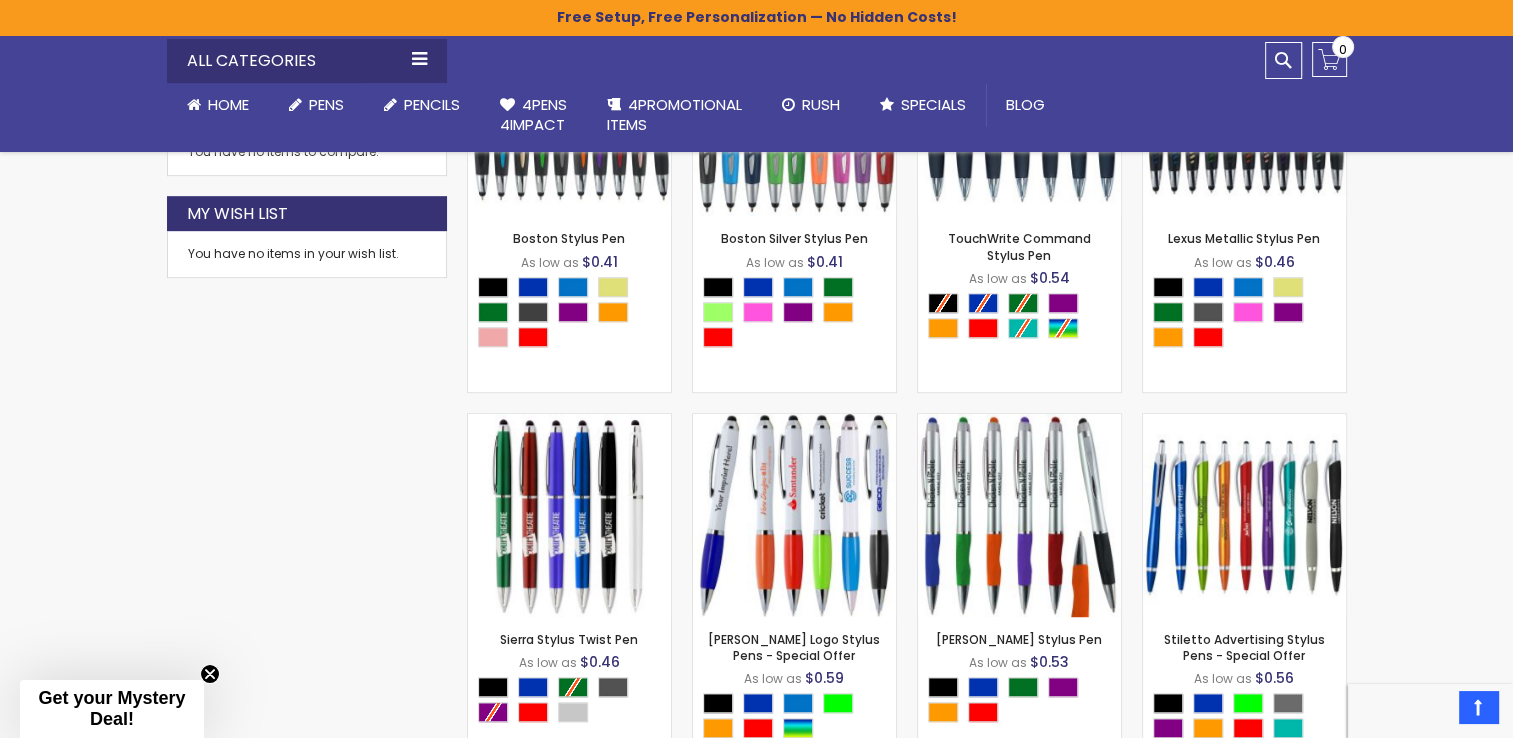 scroll, scrollTop: 1154, scrollLeft: 0, axis: vertical 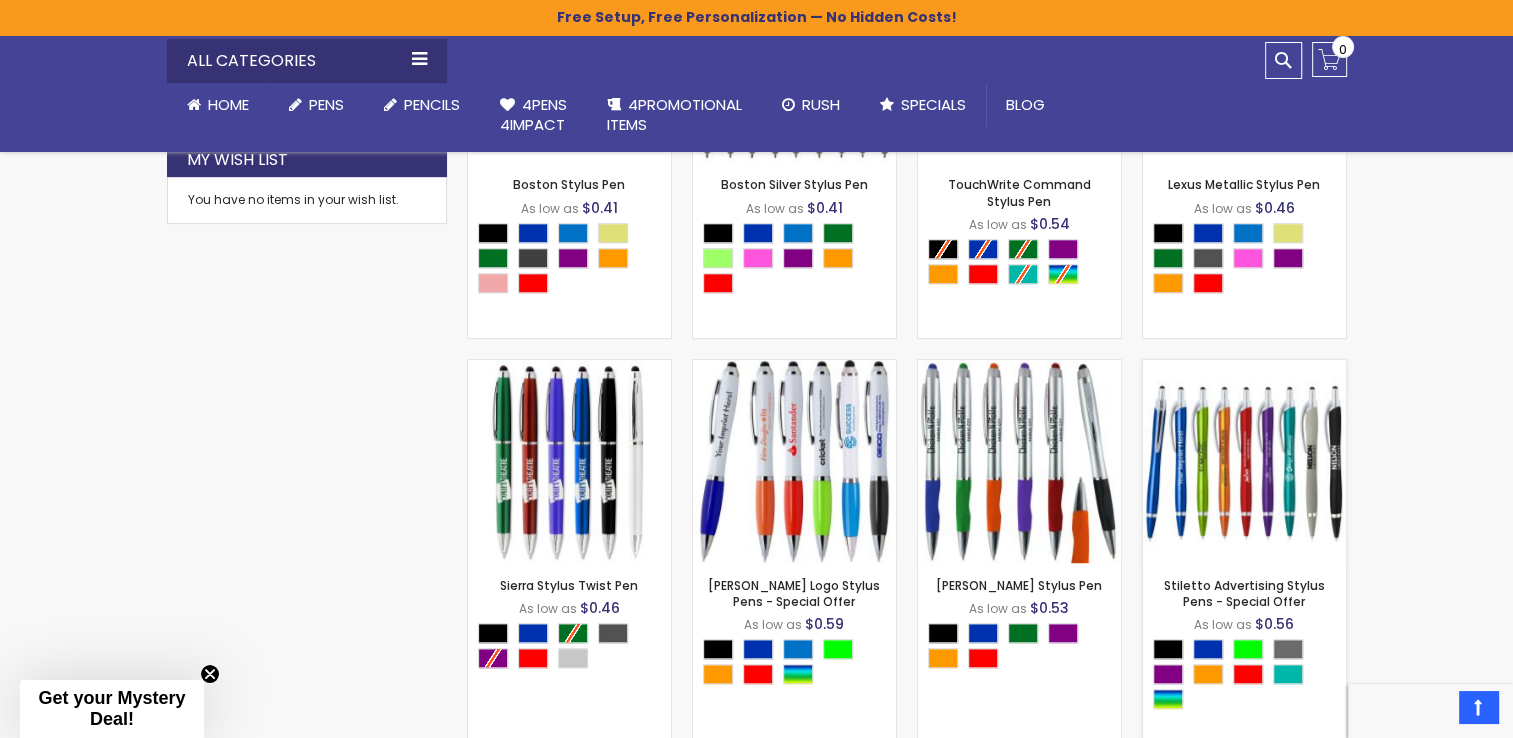 click at bounding box center [1244, 461] 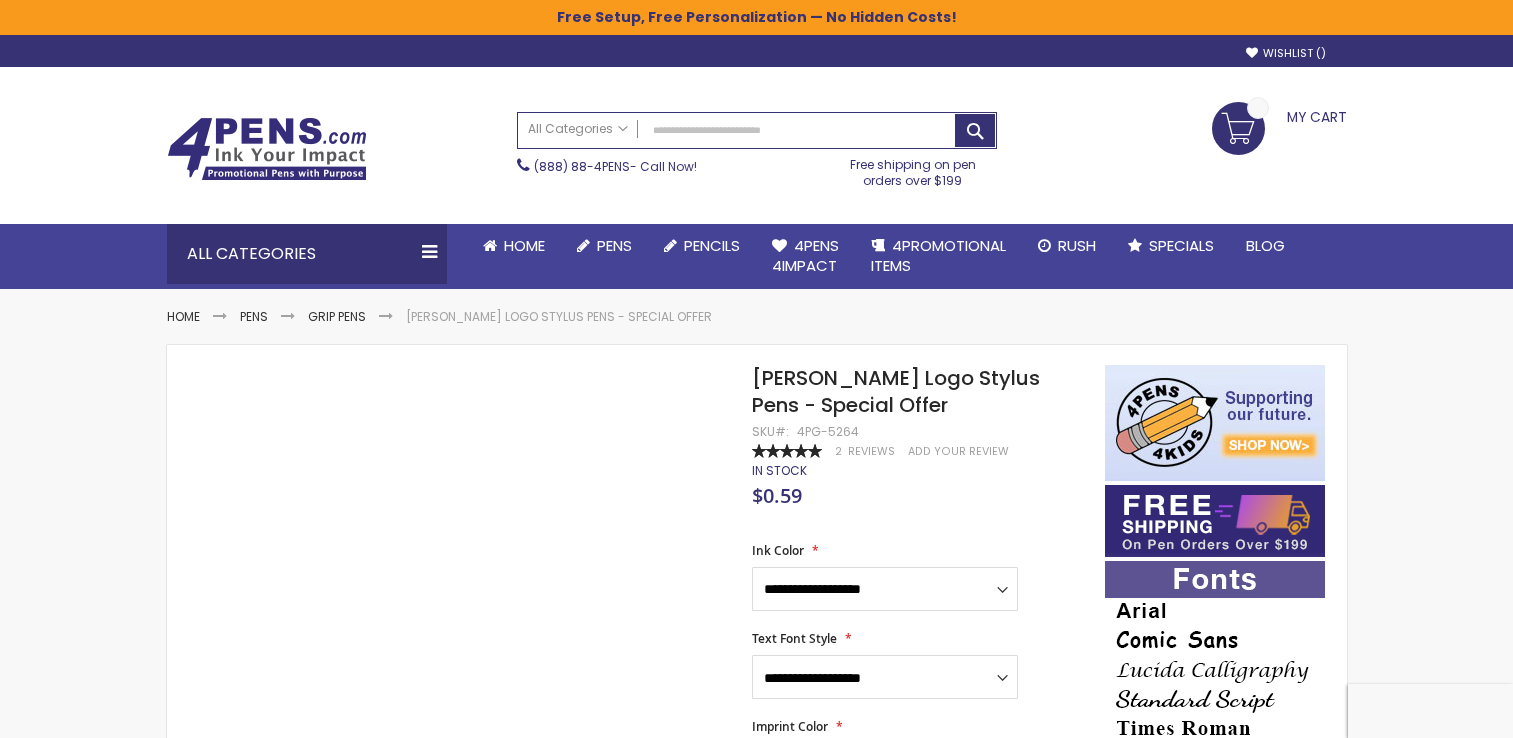 scroll, scrollTop: 0, scrollLeft: 0, axis: both 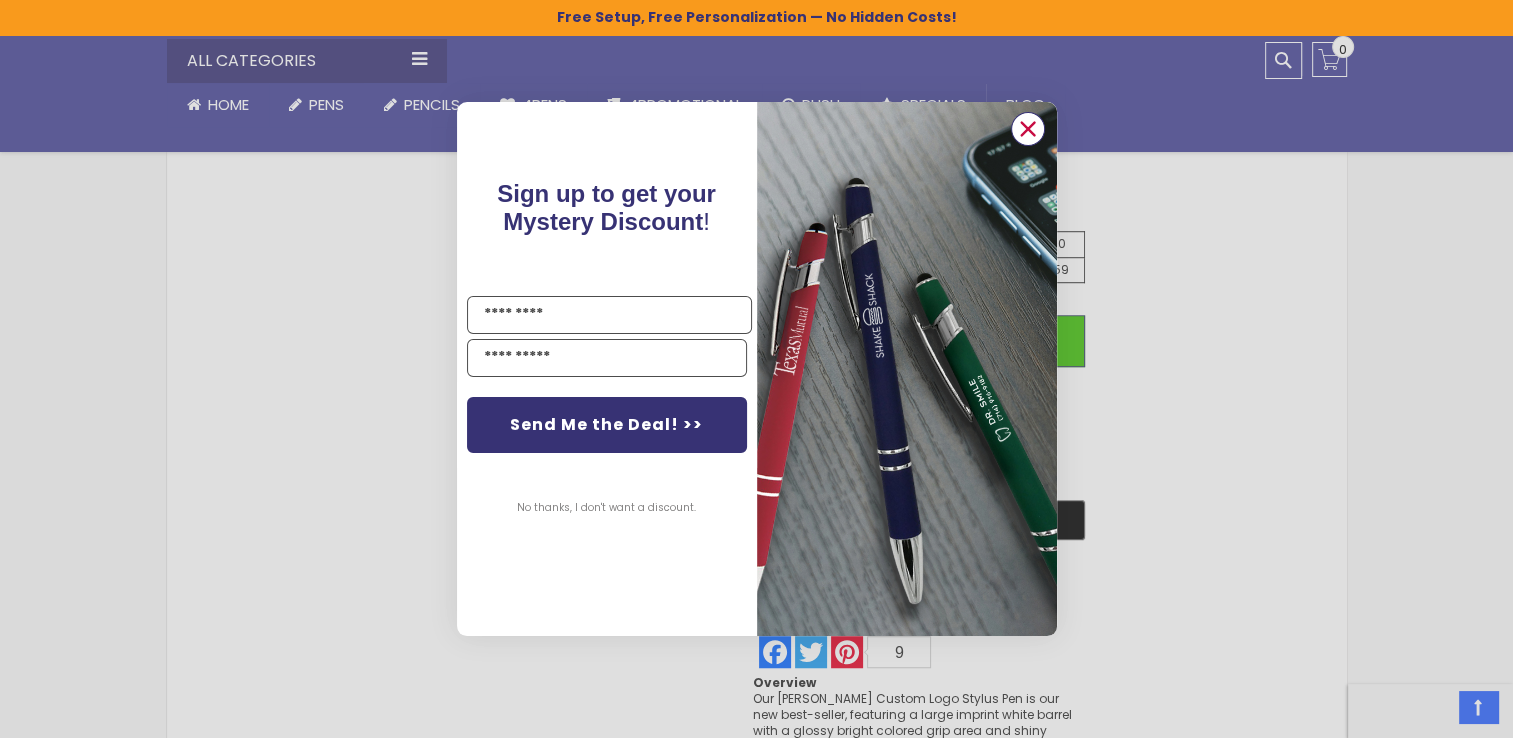click 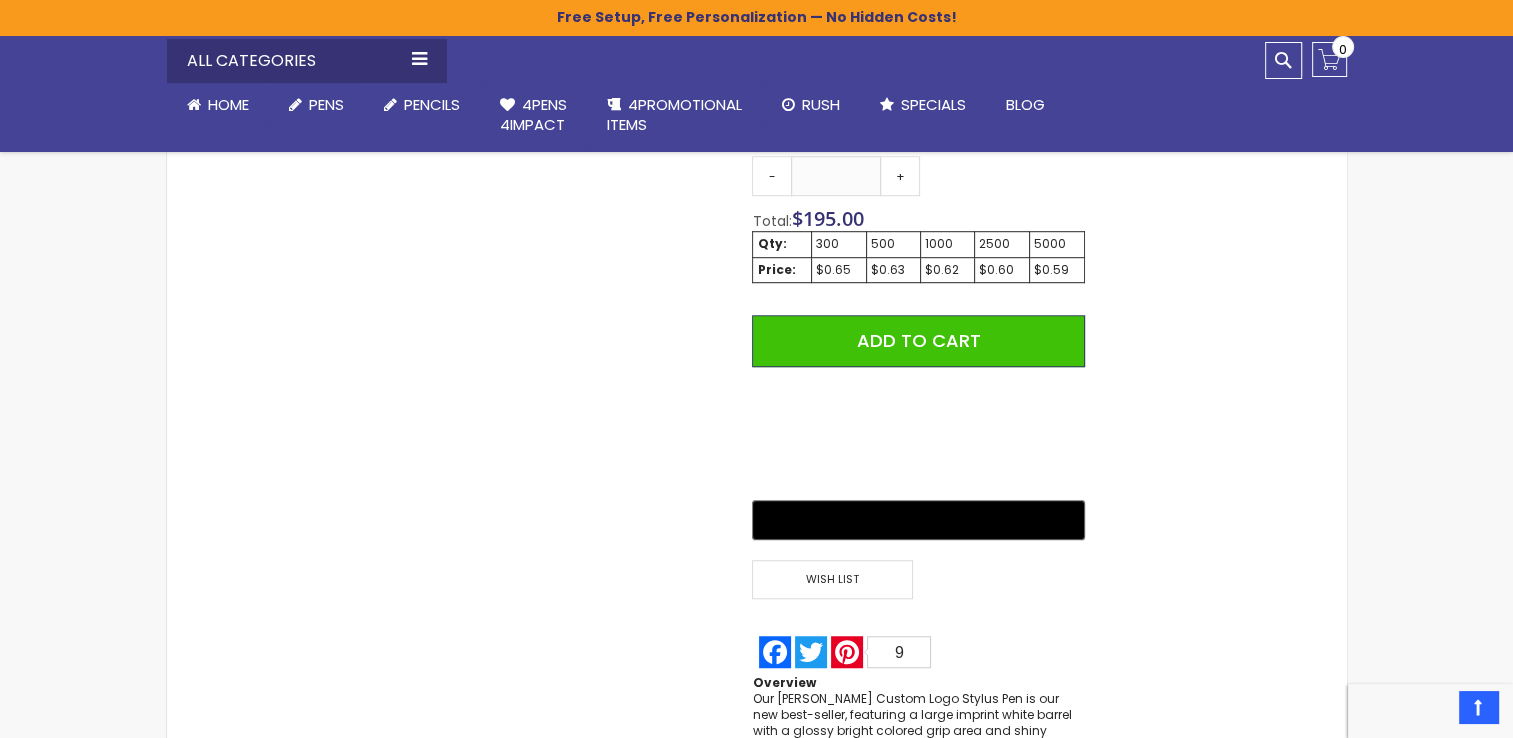 scroll, scrollTop: 1938, scrollLeft: 0, axis: vertical 